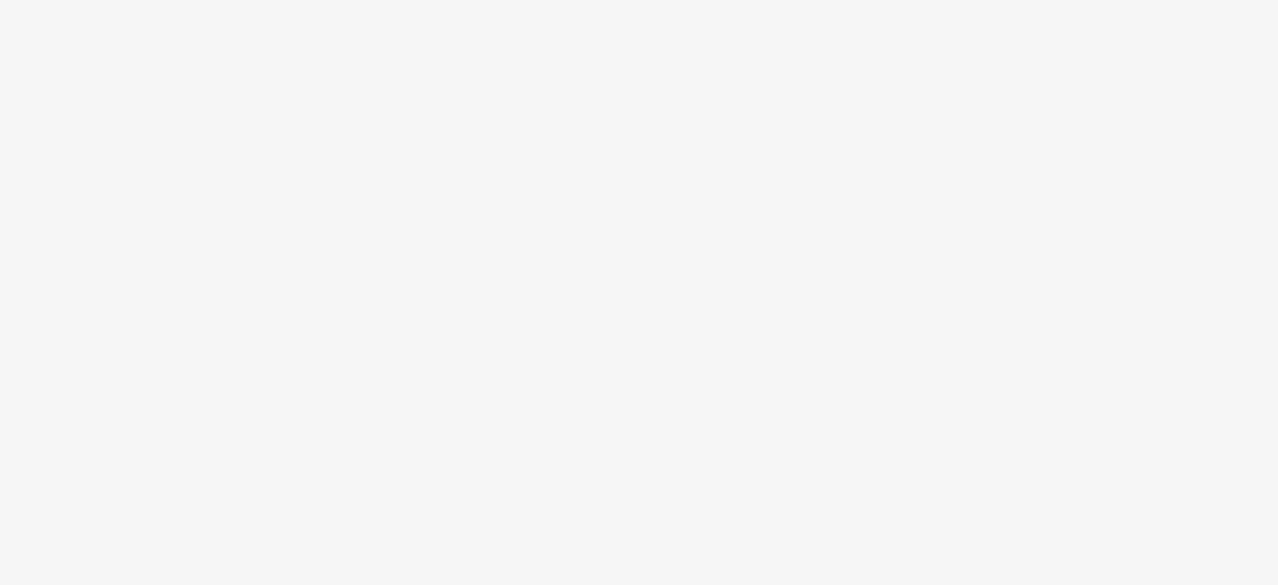scroll, scrollTop: 0, scrollLeft: 0, axis: both 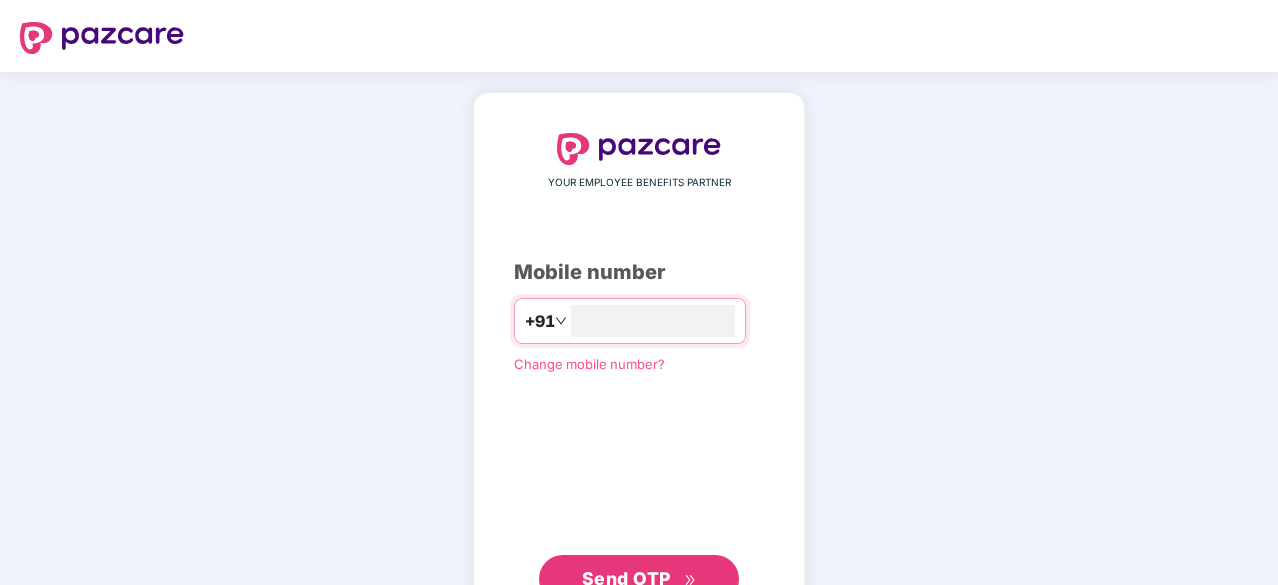 type on "**********" 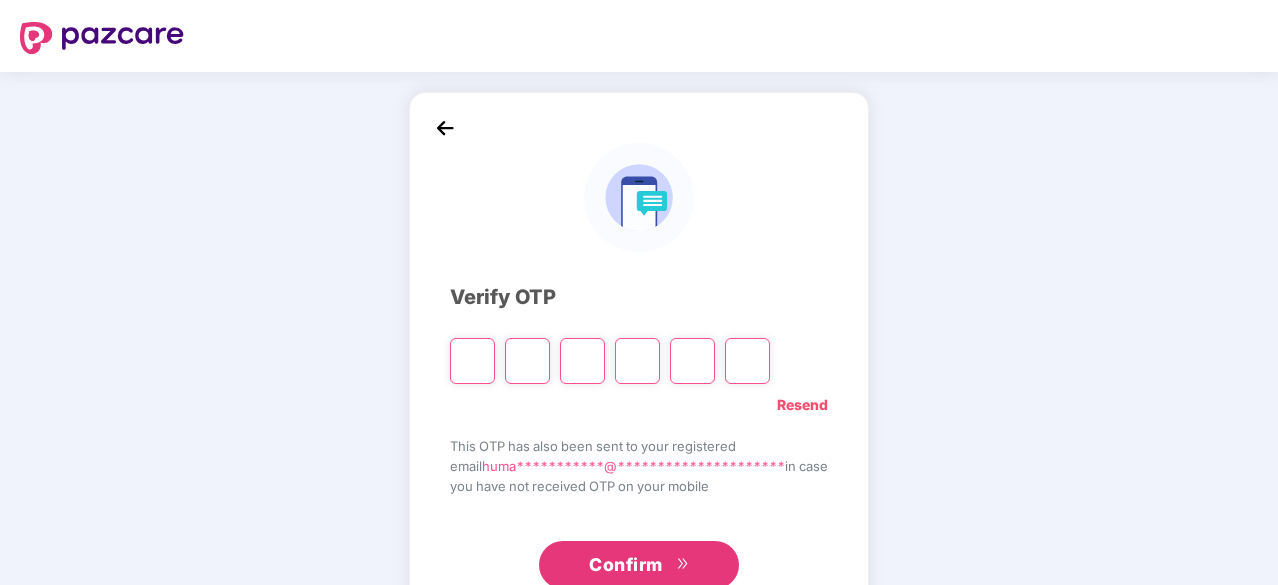 type on "*" 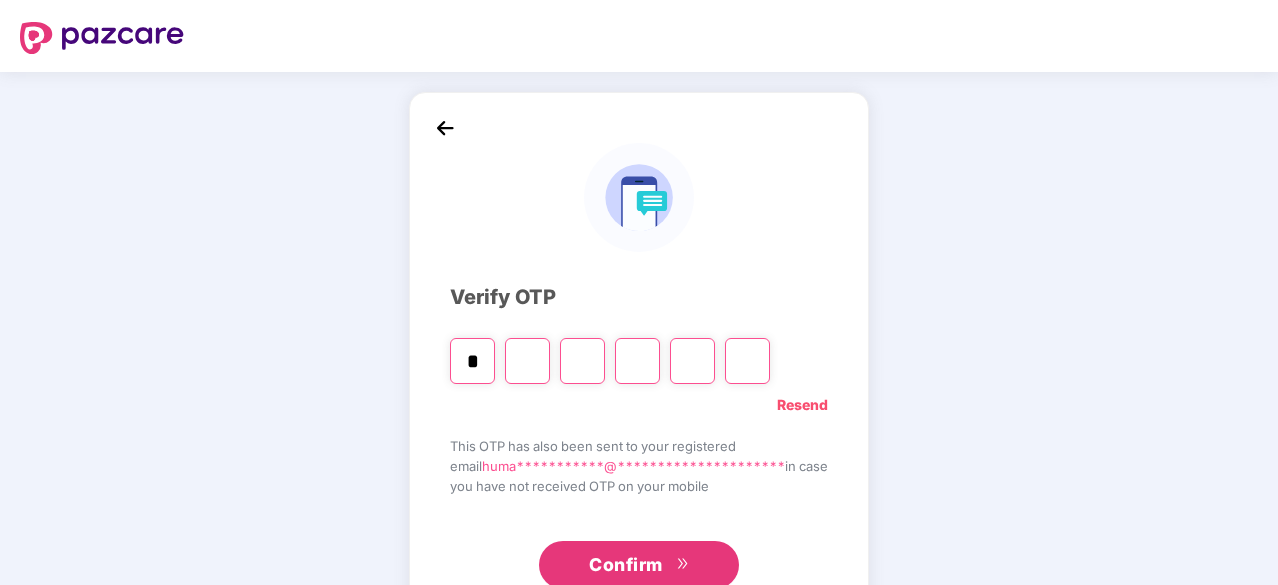 type on "*" 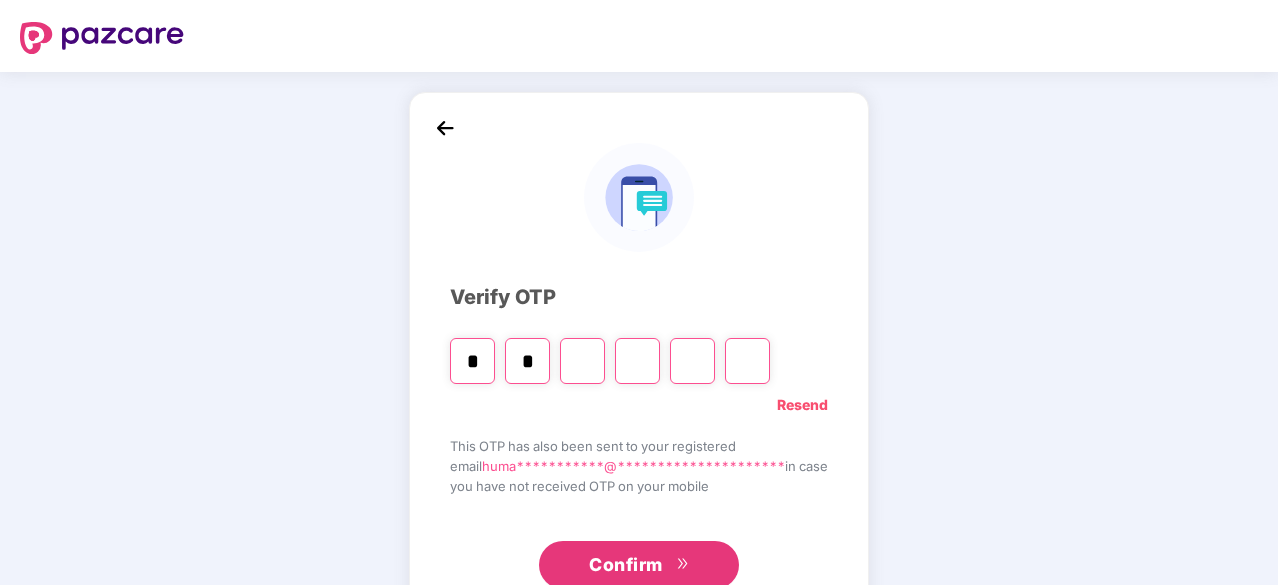 type on "*" 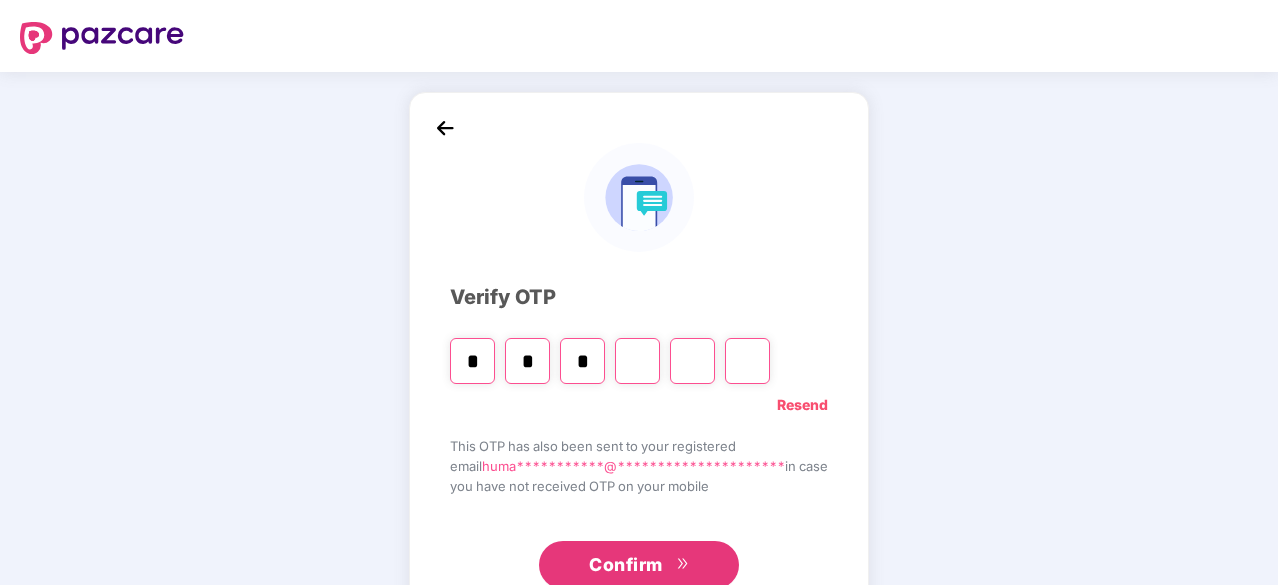 type on "*" 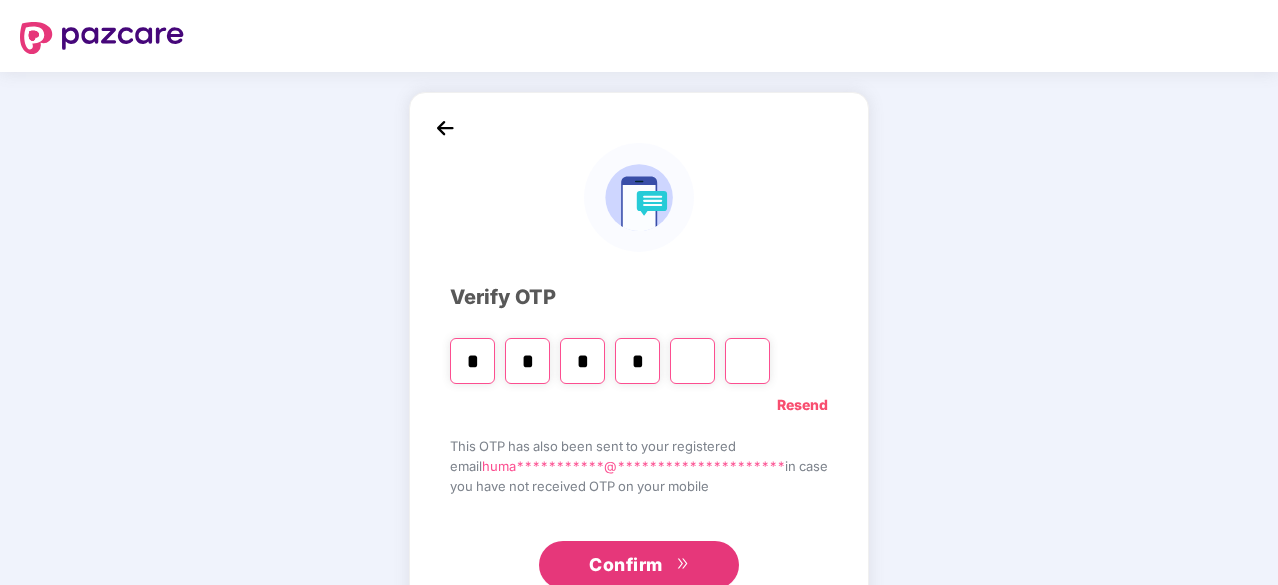 type on "*" 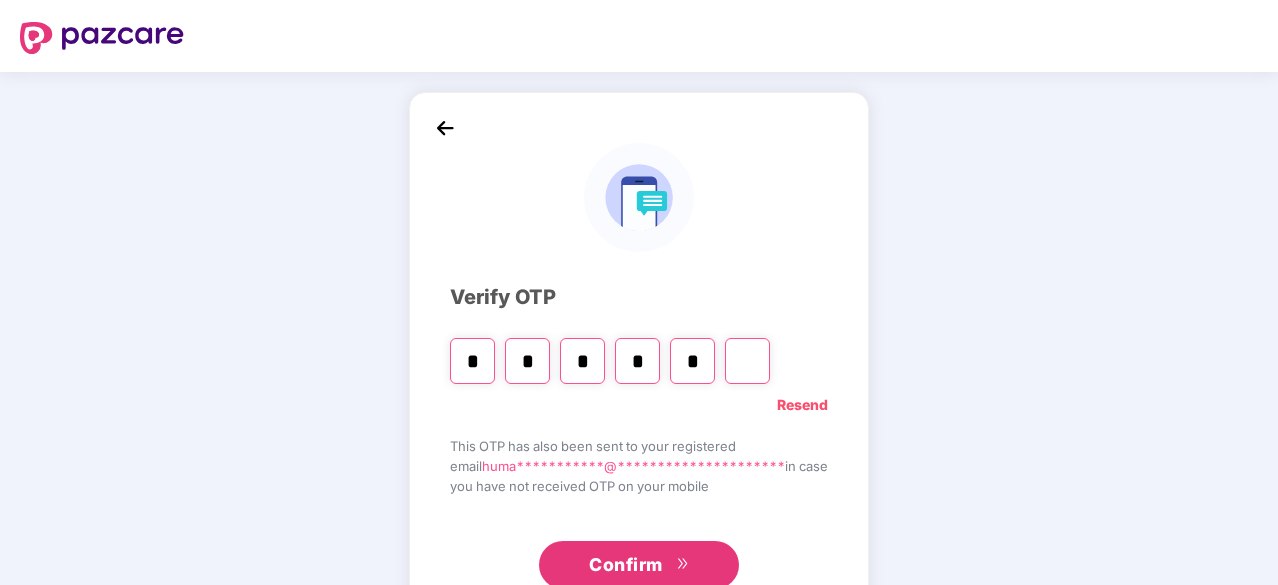 type on "*" 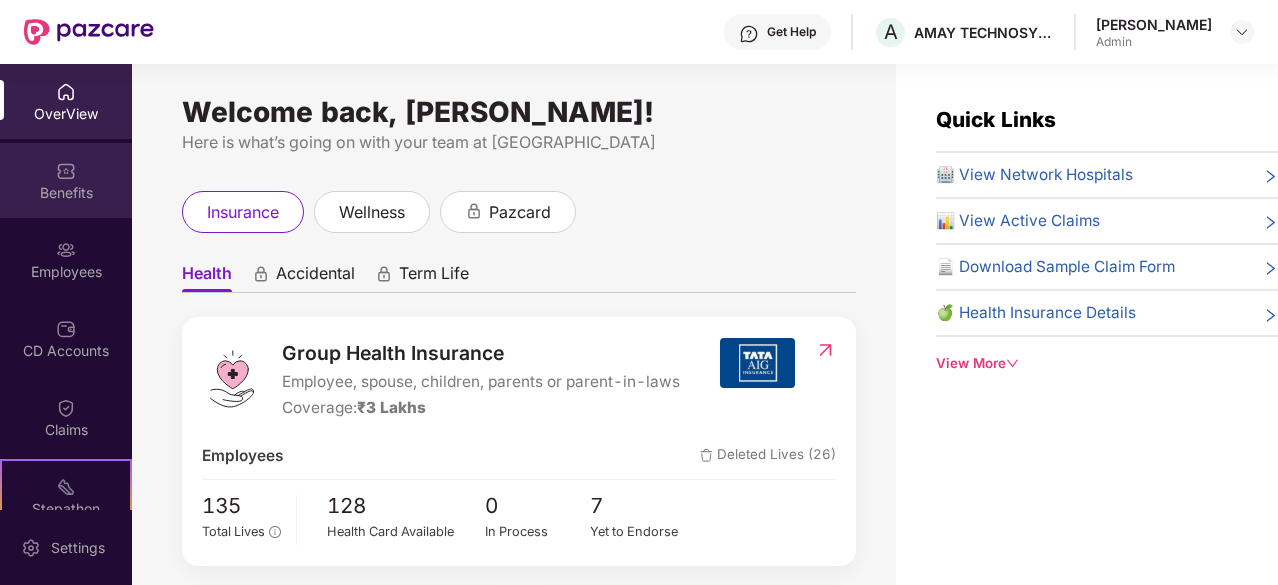 click on "Benefits" at bounding box center (66, 193) 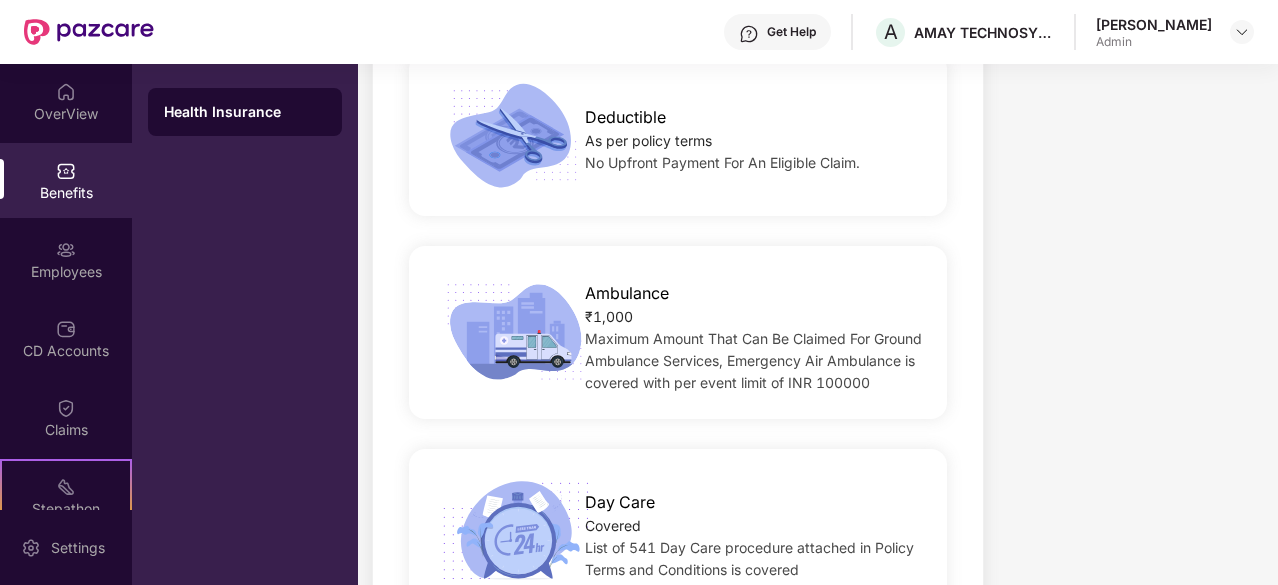 scroll, scrollTop: 2100, scrollLeft: 0, axis: vertical 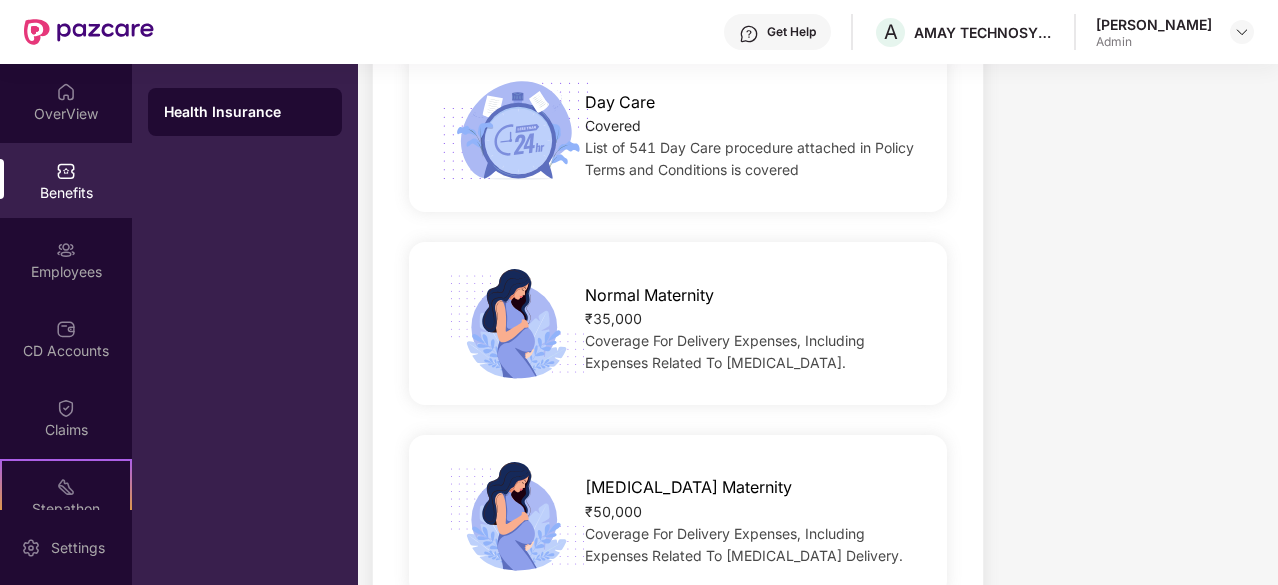 click on "Covered" at bounding box center (753, 126) 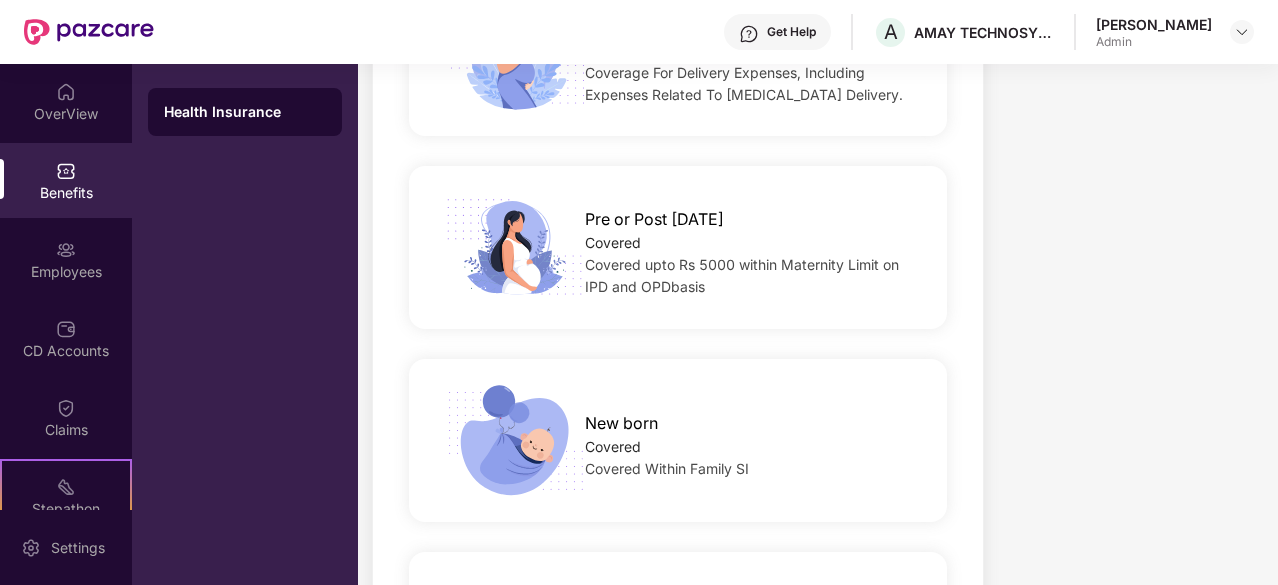 scroll, scrollTop: 2500, scrollLeft: 0, axis: vertical 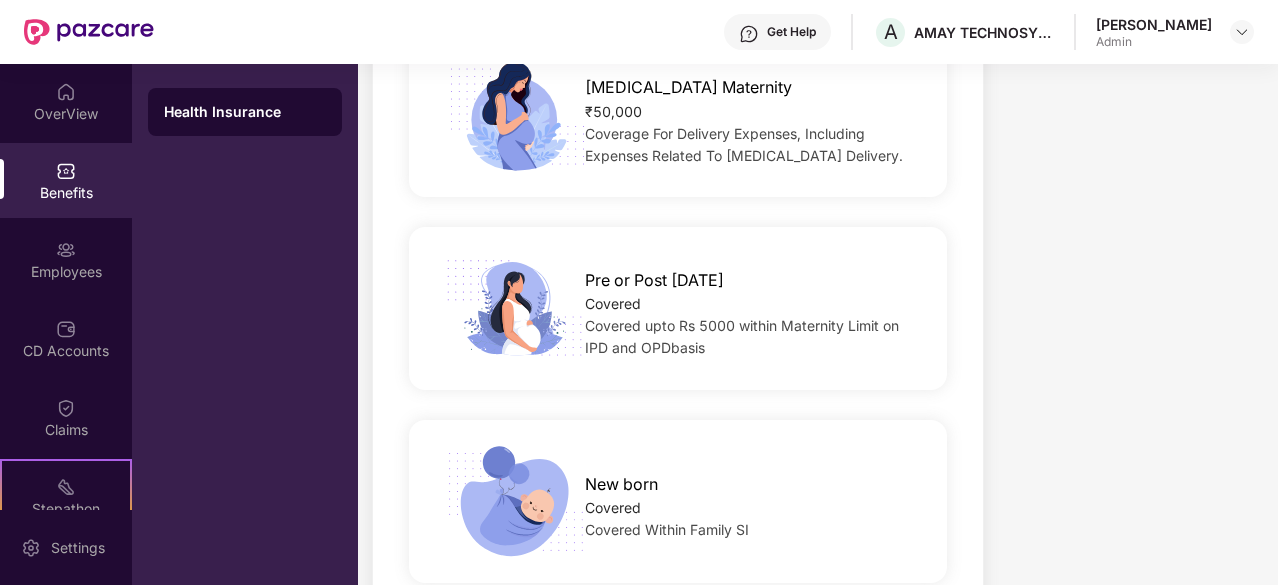 click on "Covered upto Rs 5000 within Maternity Limit on IPD and OPDbasis" at bounding box center (742, 336) 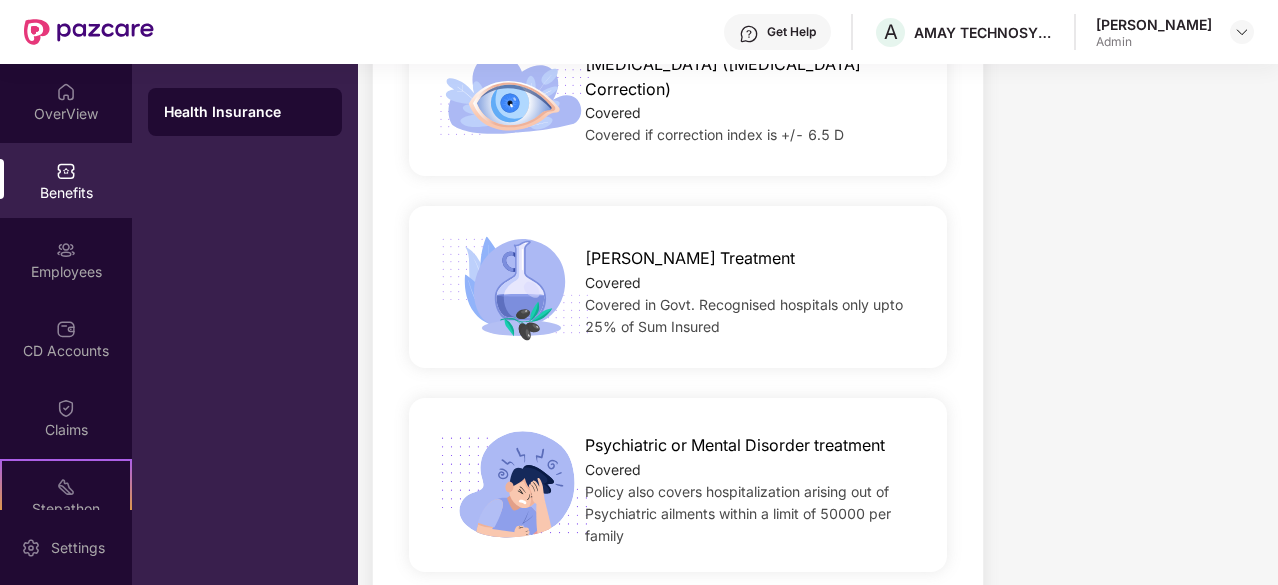 scroll, scrollTop: 3300, scrollLeft: 0, axis: vertical 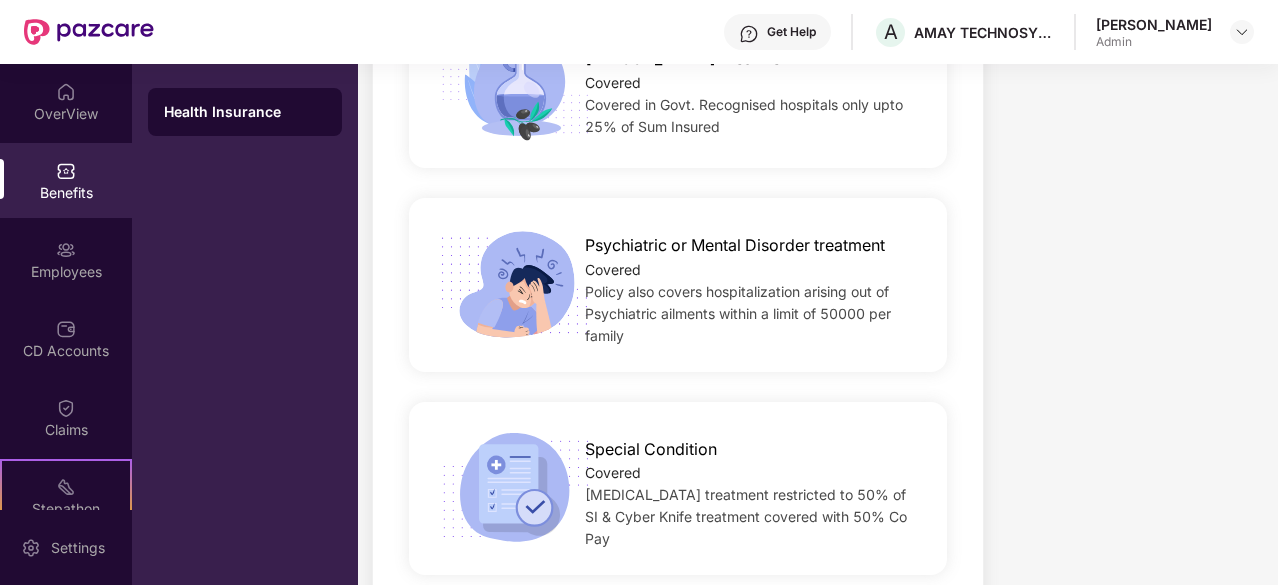 click on "Policy also covers hospitalization arising out of Psychiatric
ailments within a limit of   50000 per family" at bounding box center [753, 314] 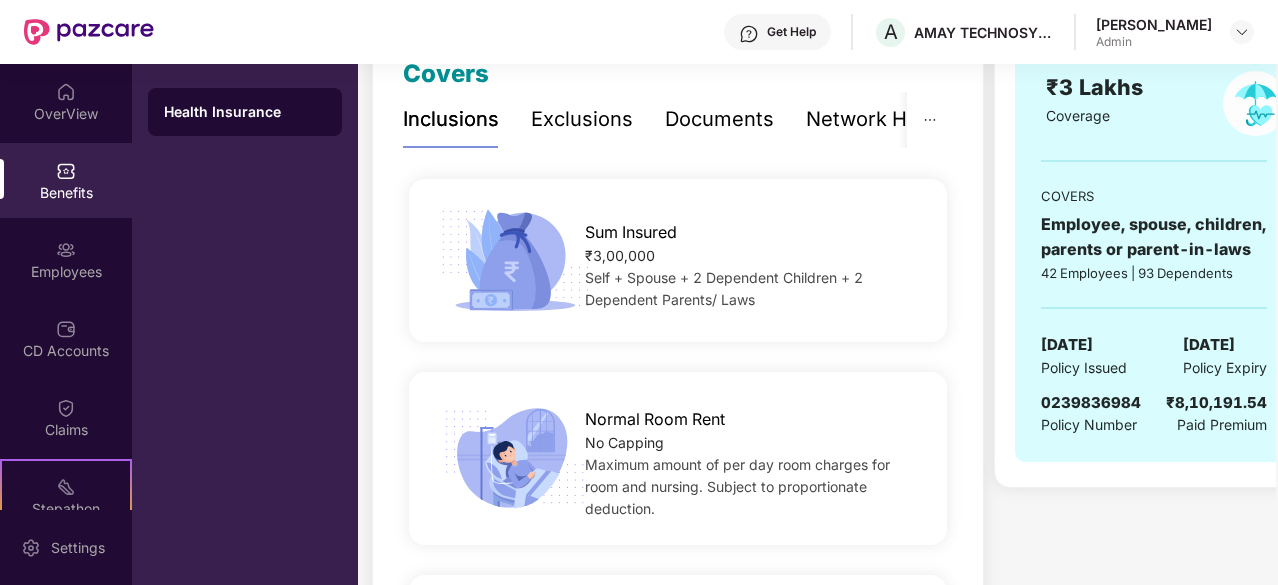 scroll, scrollTop: 0, scrollLeft: 0, axis: both 